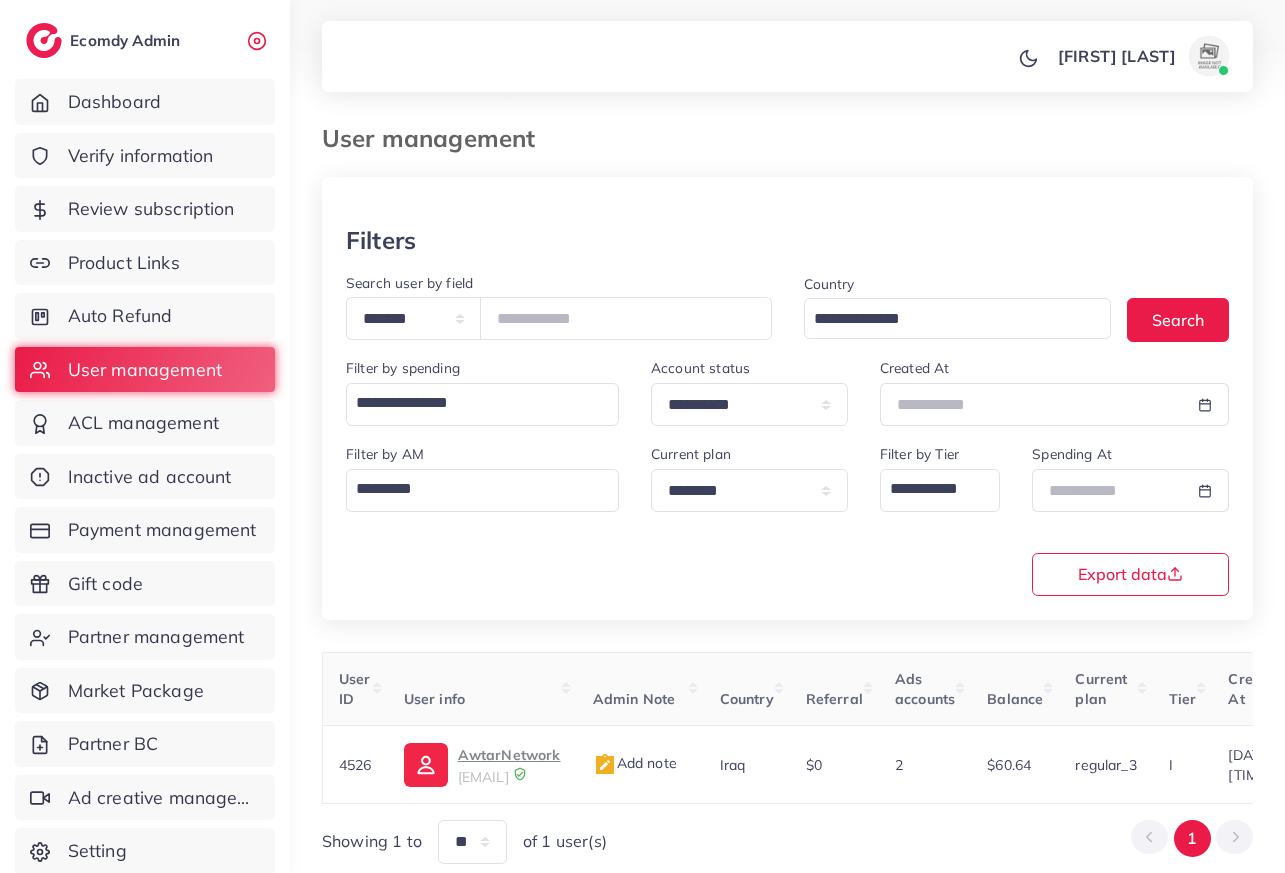 scroll, scrollTop: 4, scrollLeft: 0, axis: vertical 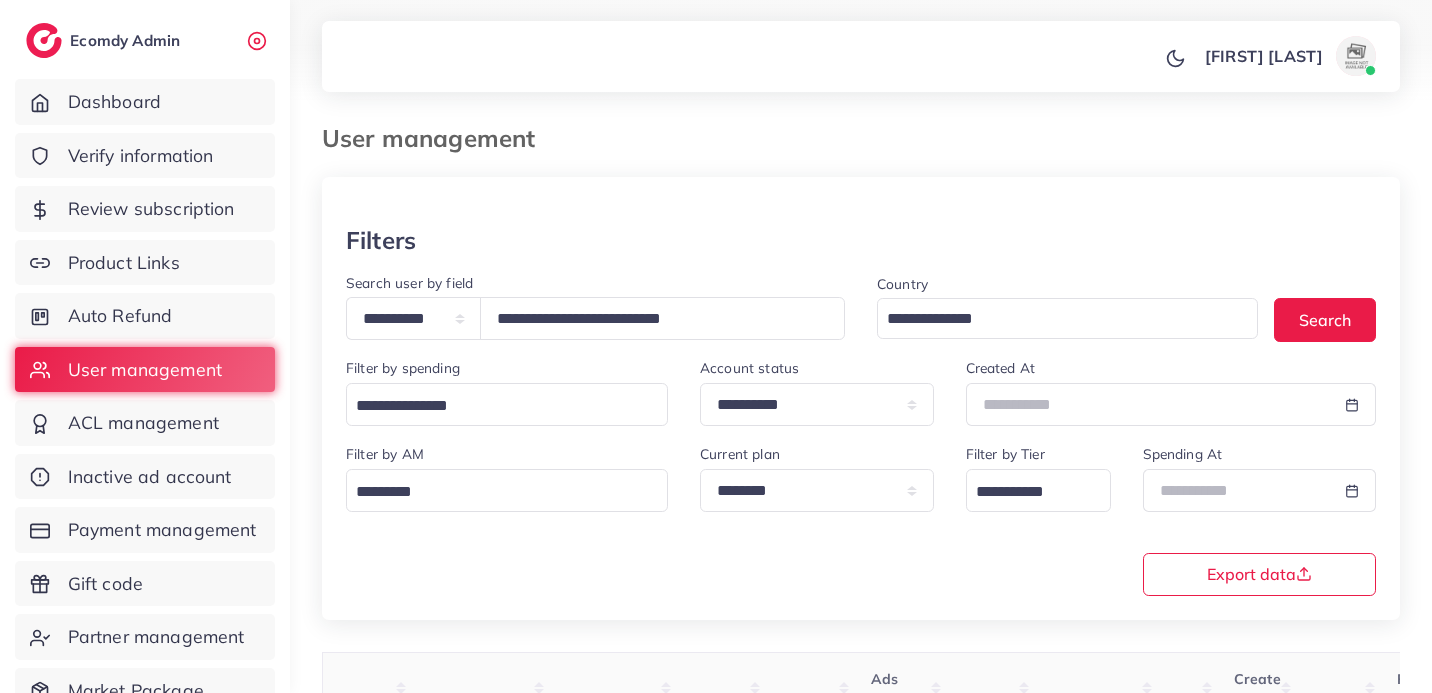select on "*****" 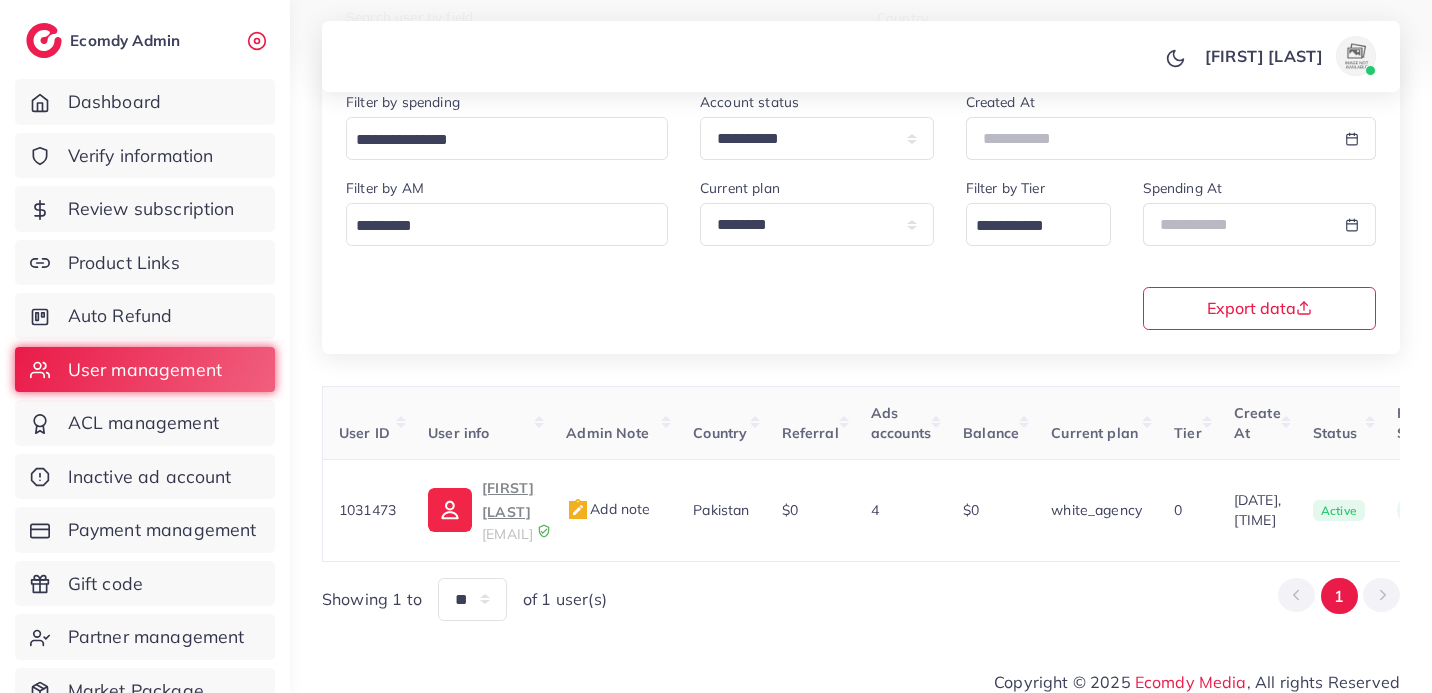 scroll, scrollTop: 0, scrollLeft: 0, axis: both 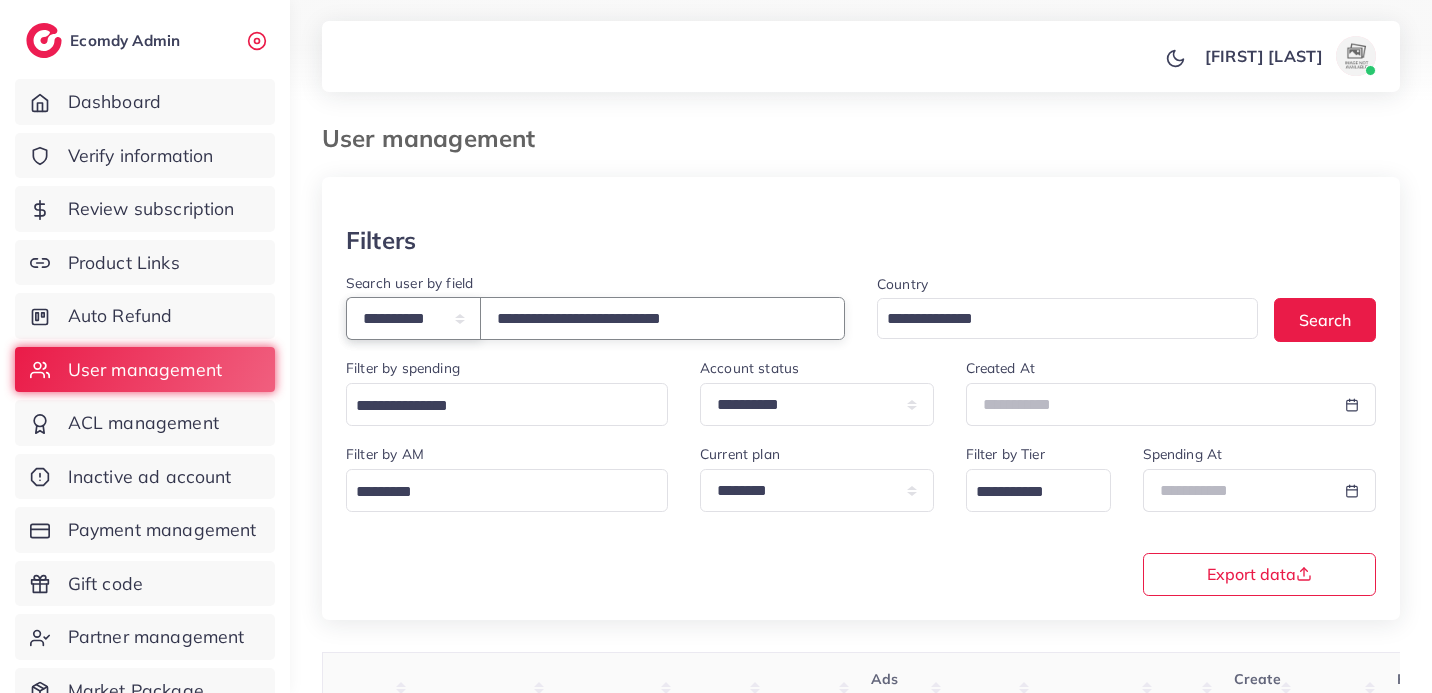click on "**********" at bounding box center [413, 318] 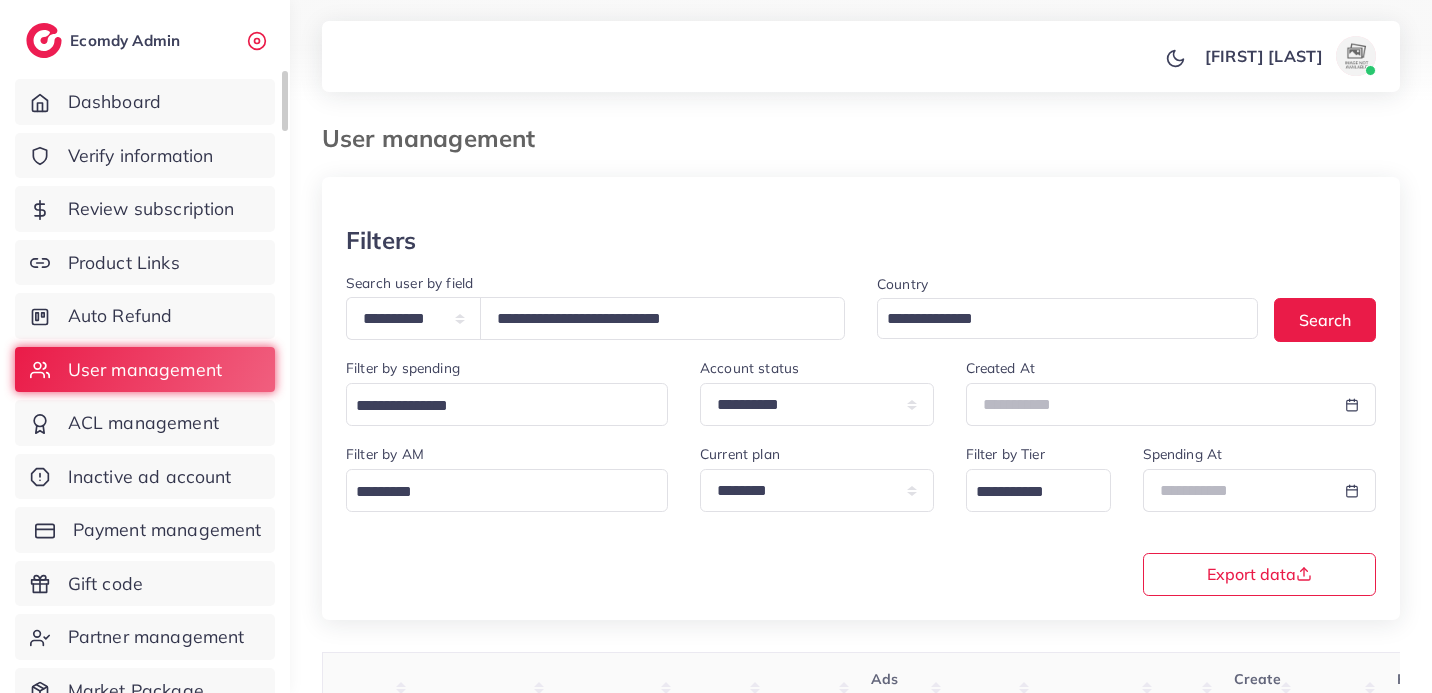click on "Payment management" at bounding box center (167, 530) 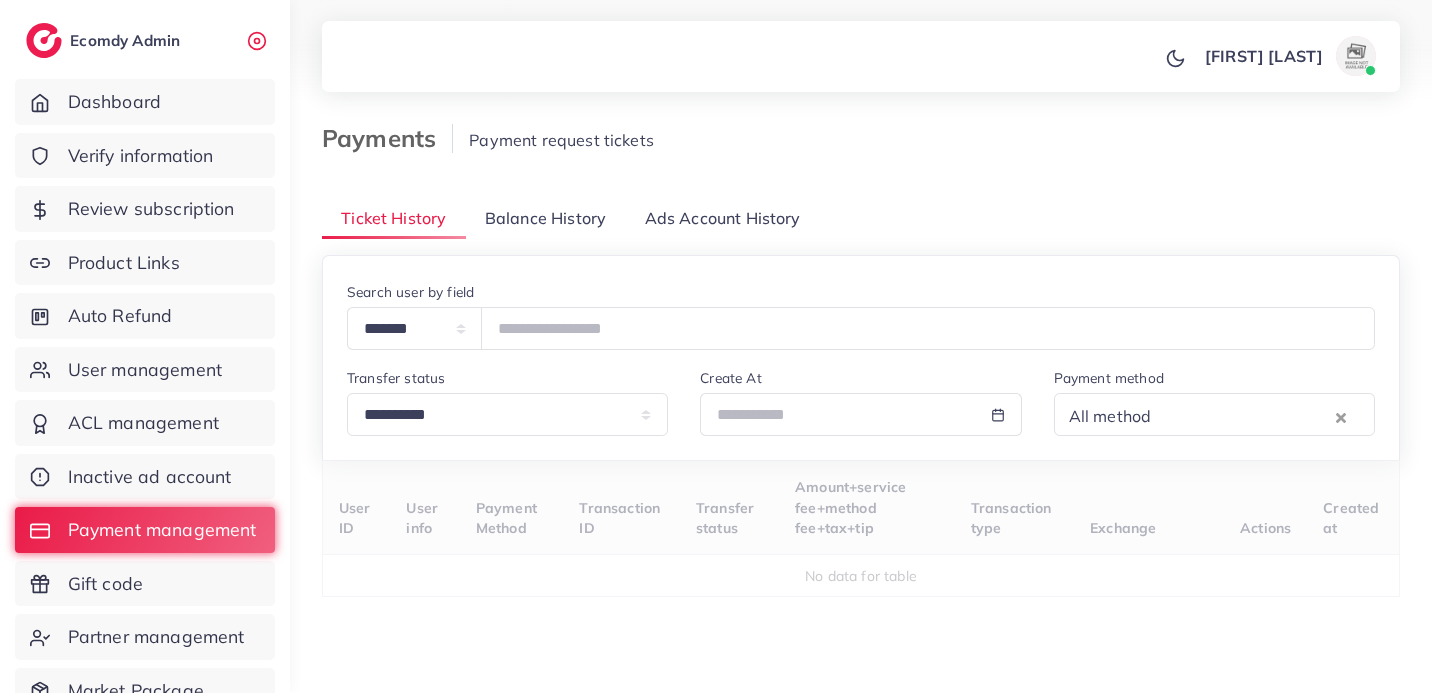 click on "Balance History" at bounding box center (545, 218) 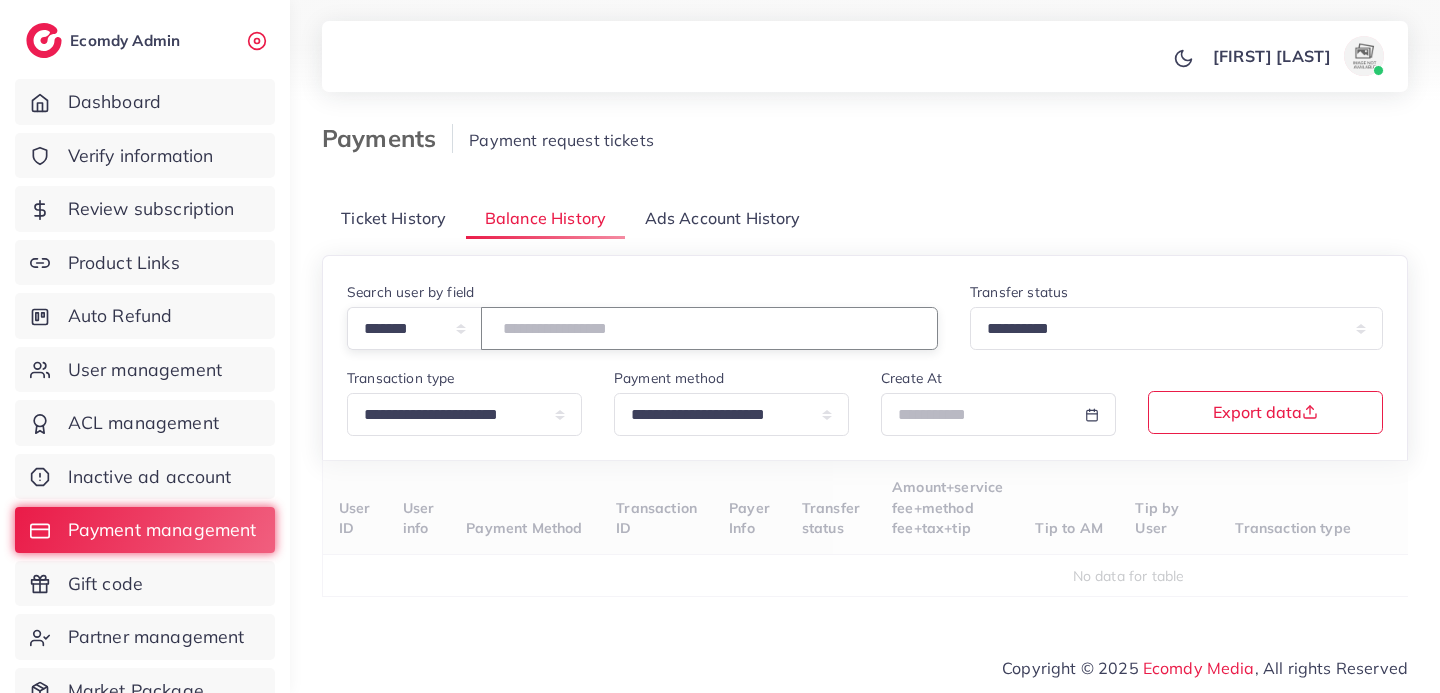 click at bounding box center (709, 328) 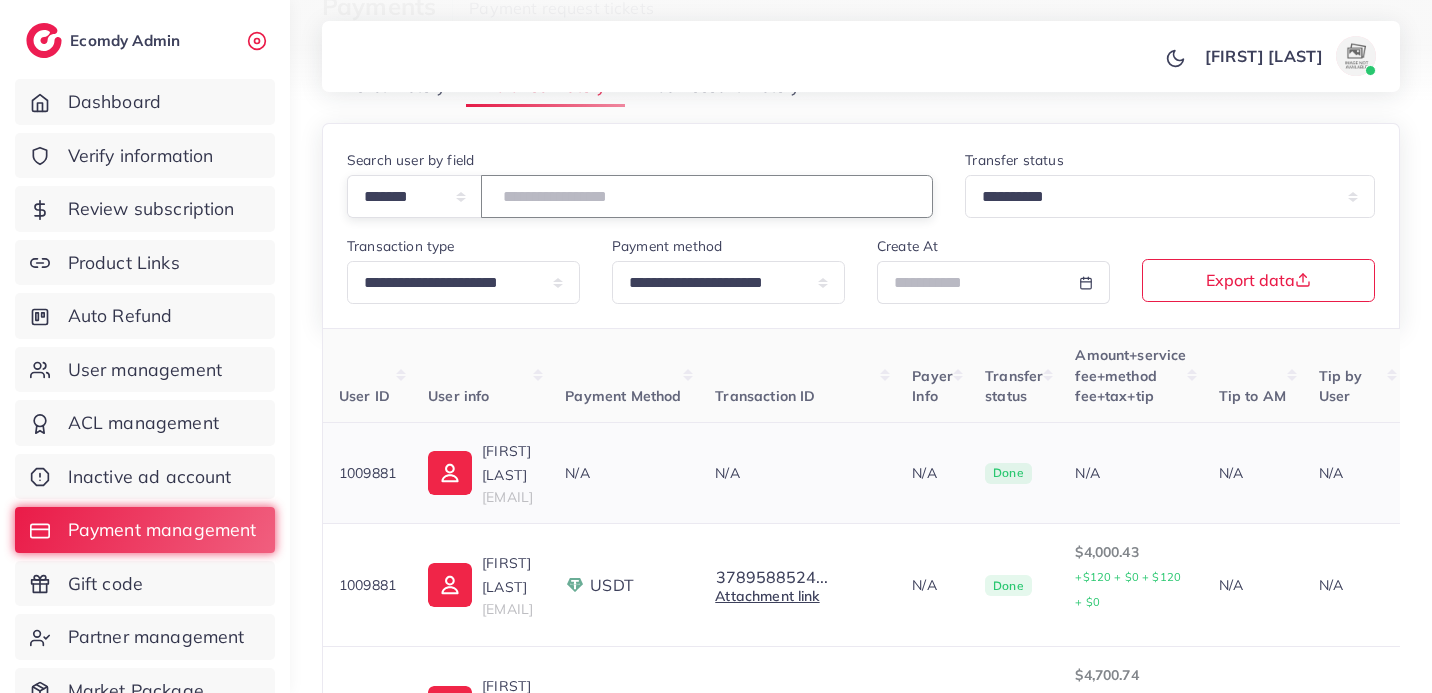 scroll, scrollTop: 133, scrollLeft: 0, axis: vertical 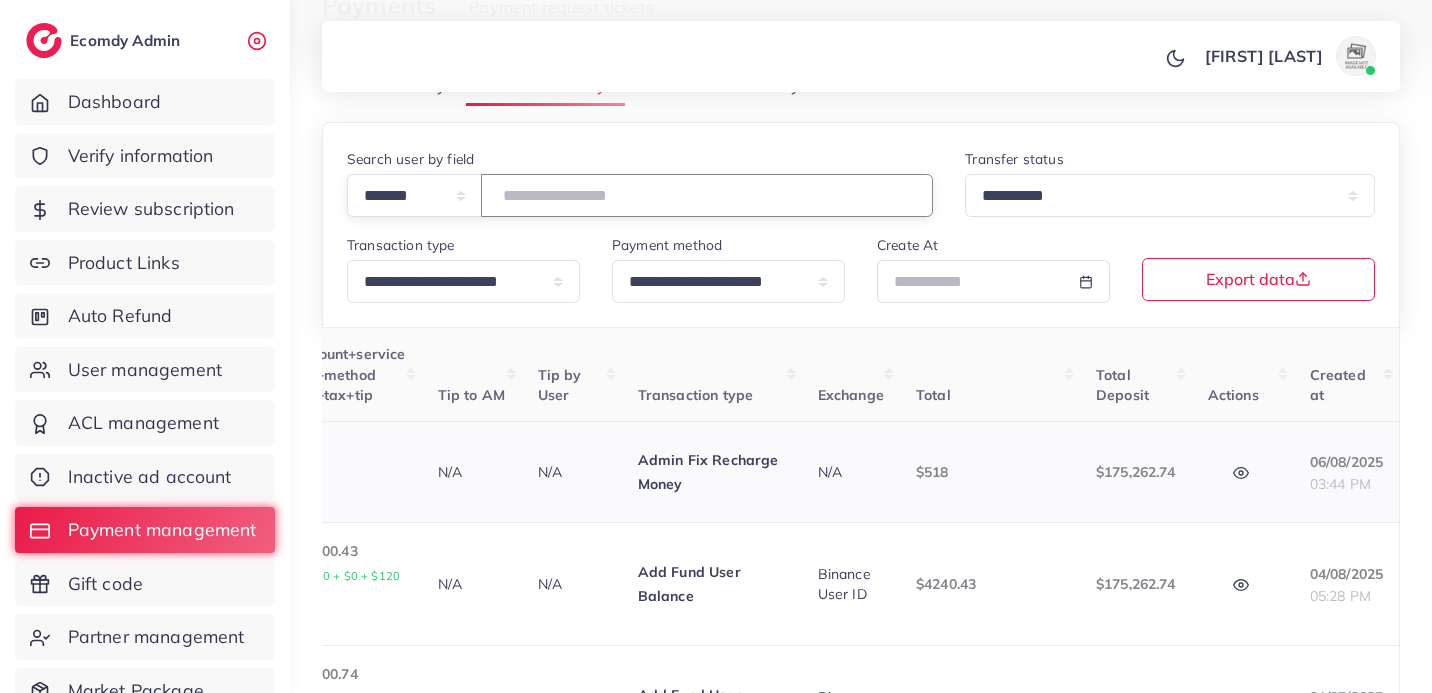 click 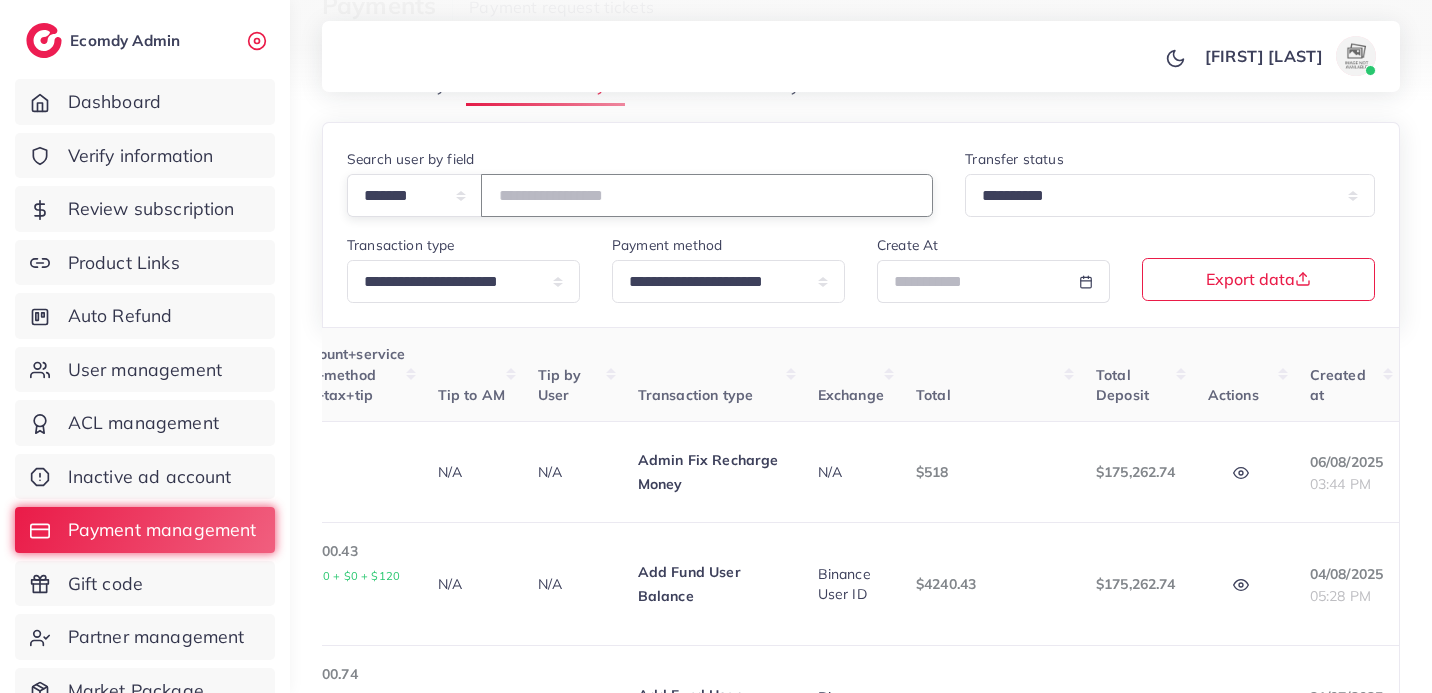 drag, startPoint x: 600, startPoint y: 186, endPoint x: 394, endPoint y: 186, distance: 206 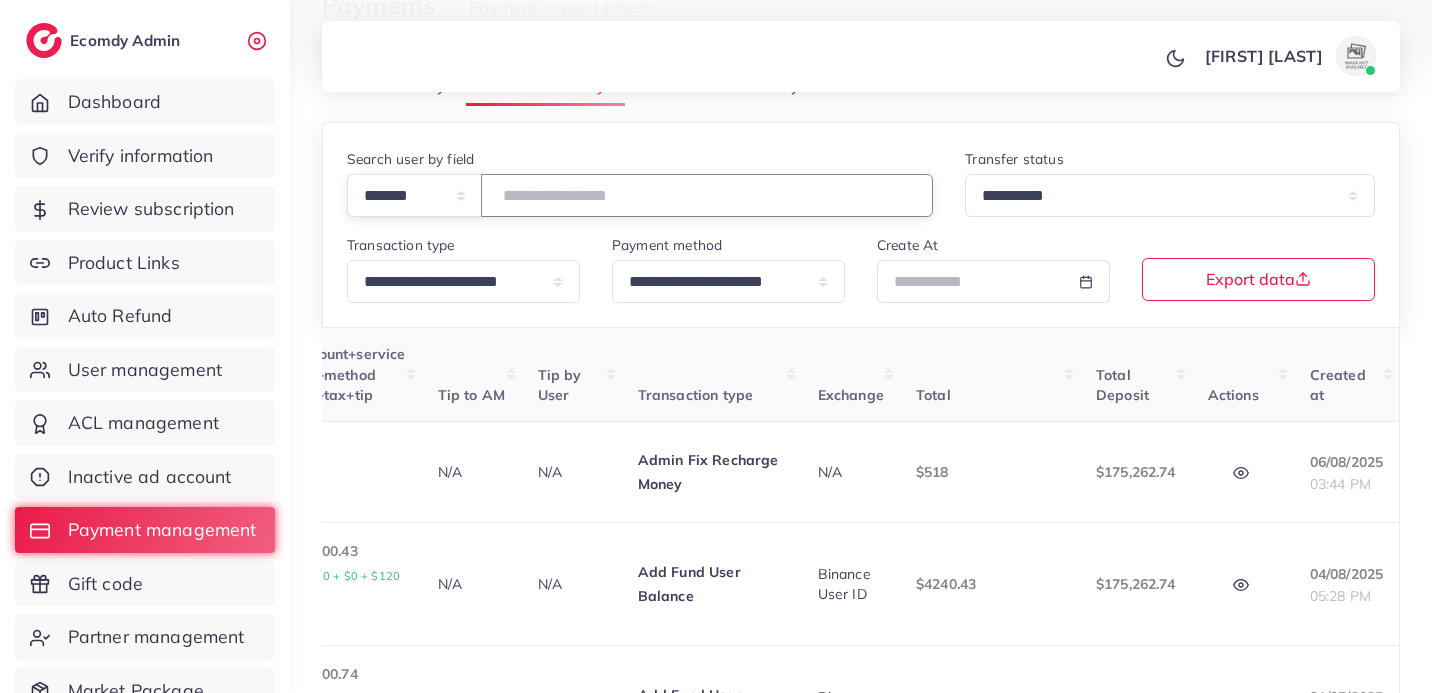 click on "**********" at bounding box center (640, 195) 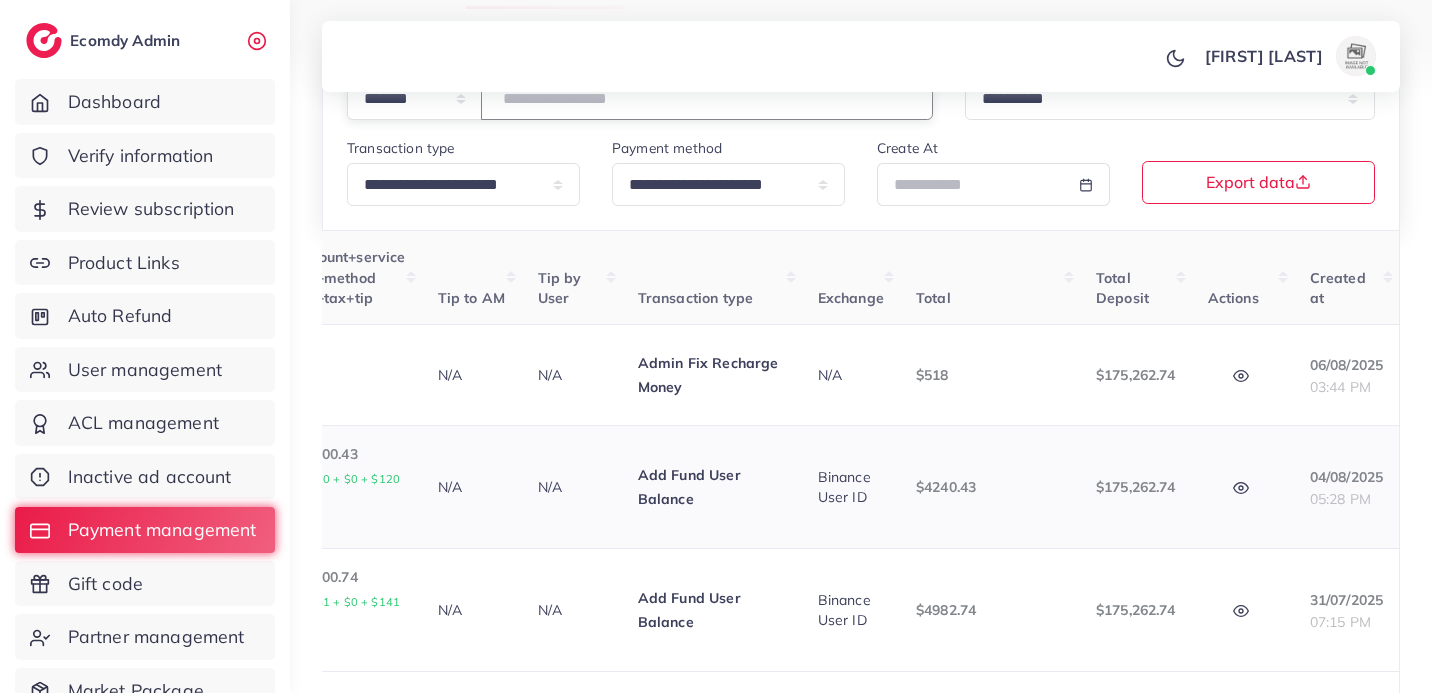 scroll, scrollTop: 248, scrollLeft: 0, axis: vertical 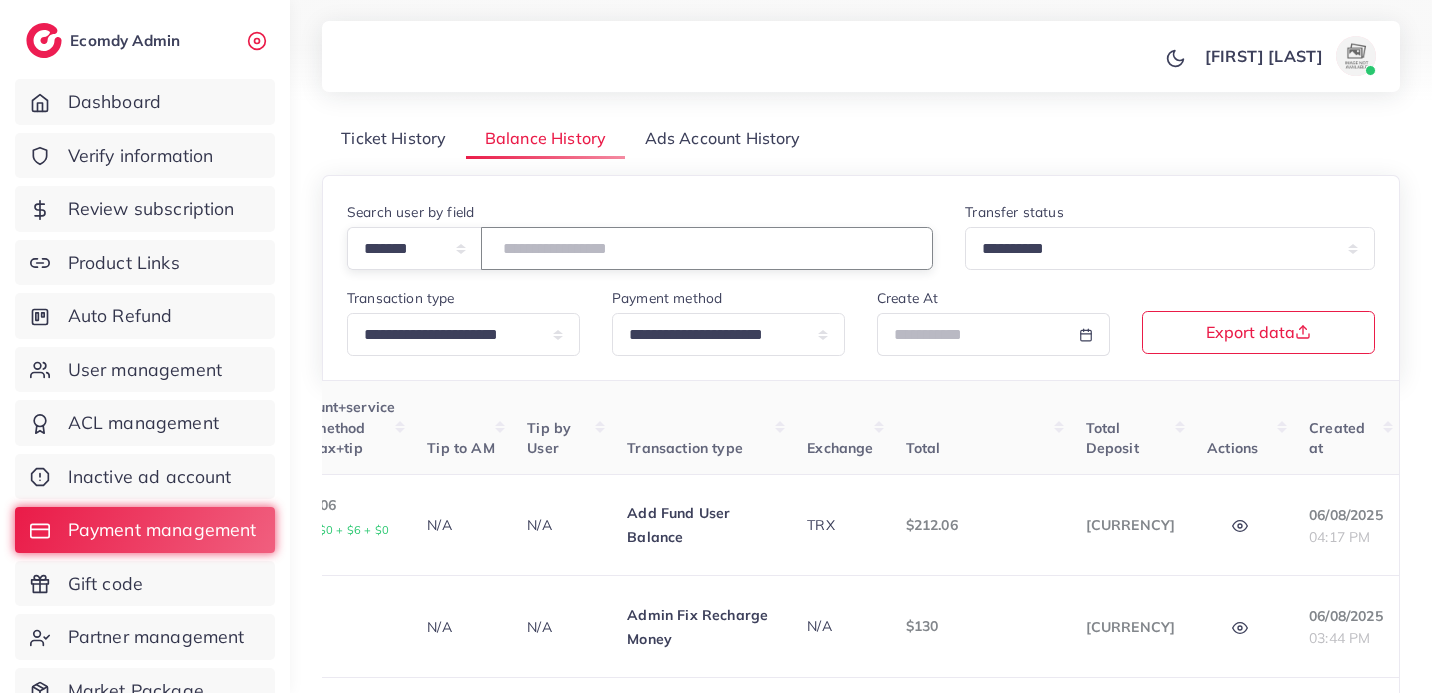 drag, startPoint x: 607, startPoint y: 251, endPoint x: 435, endPoint y: 249, distance: 172.01163 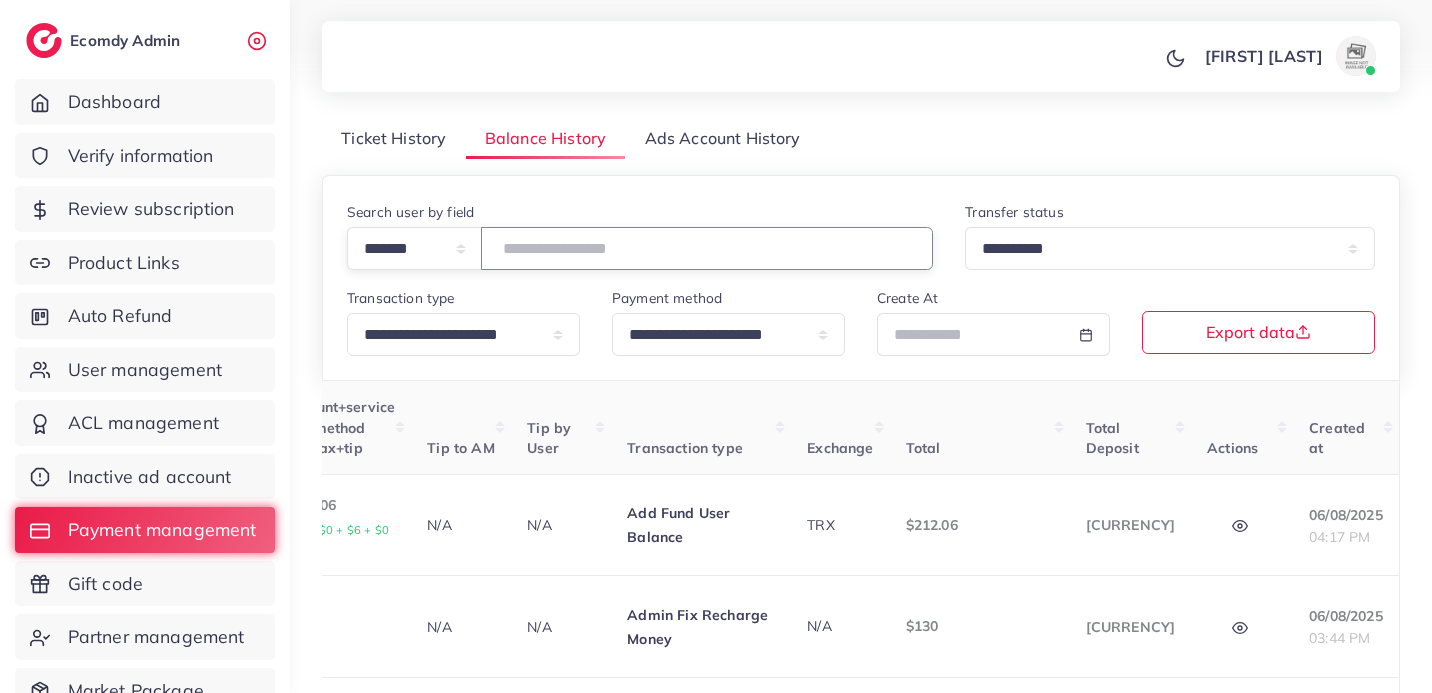 paste 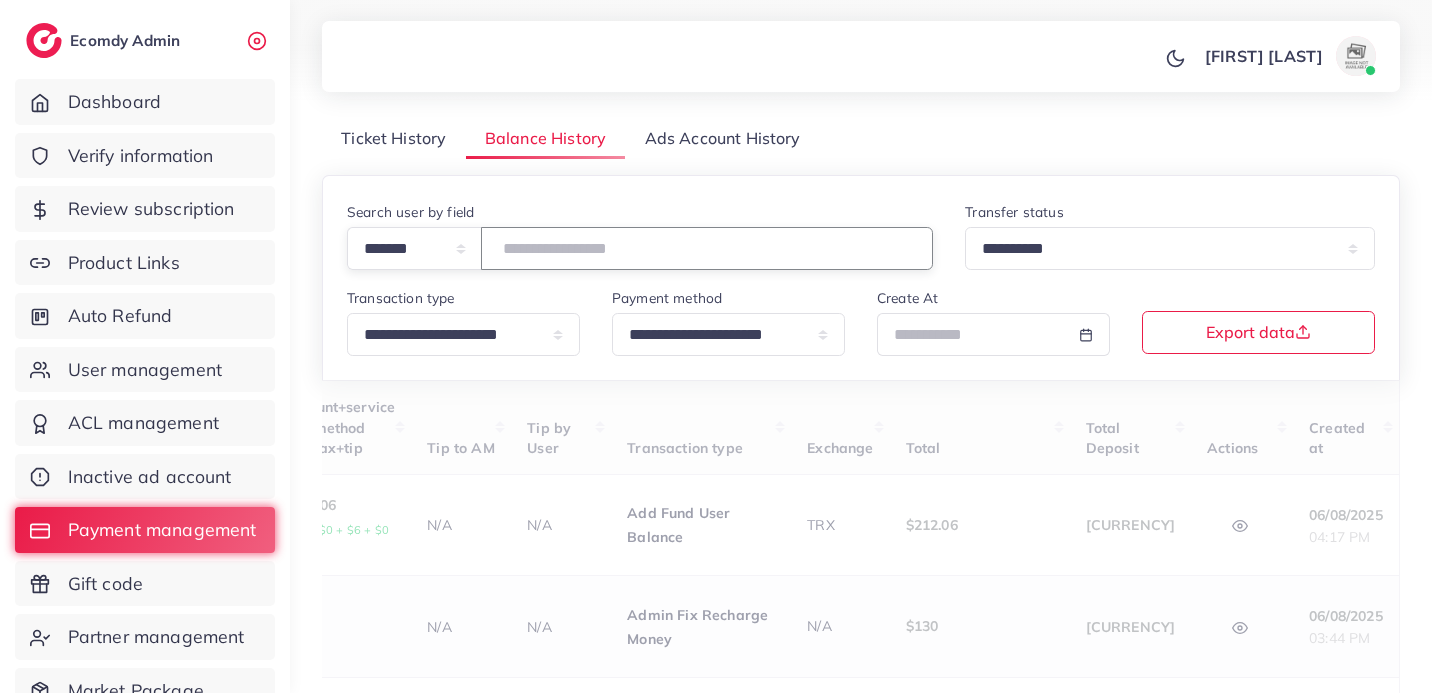 scroll, scrollTop: 0, scrollLeft: 768, axis: horizontal 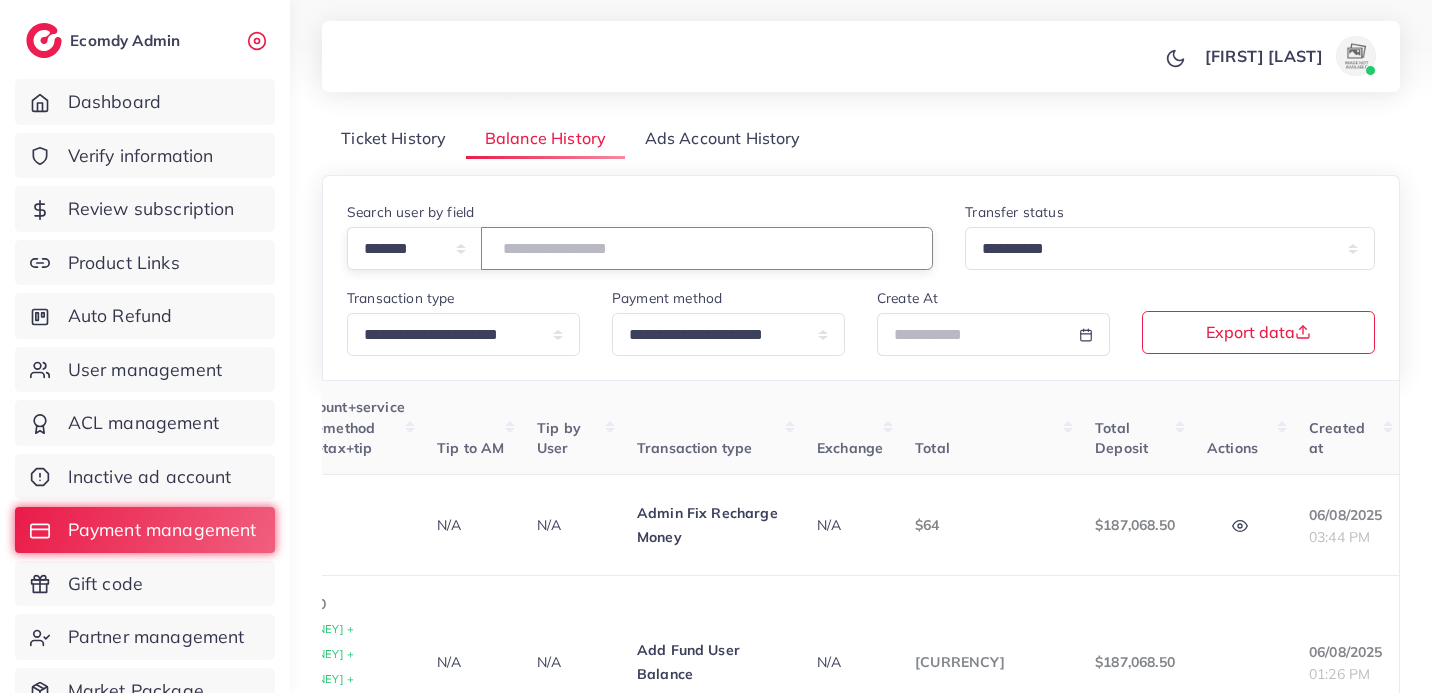 drag, startPoint x: 593, startPoint y: 255, endPoint x: 489, endPoint y: 250, distance: 104.120125 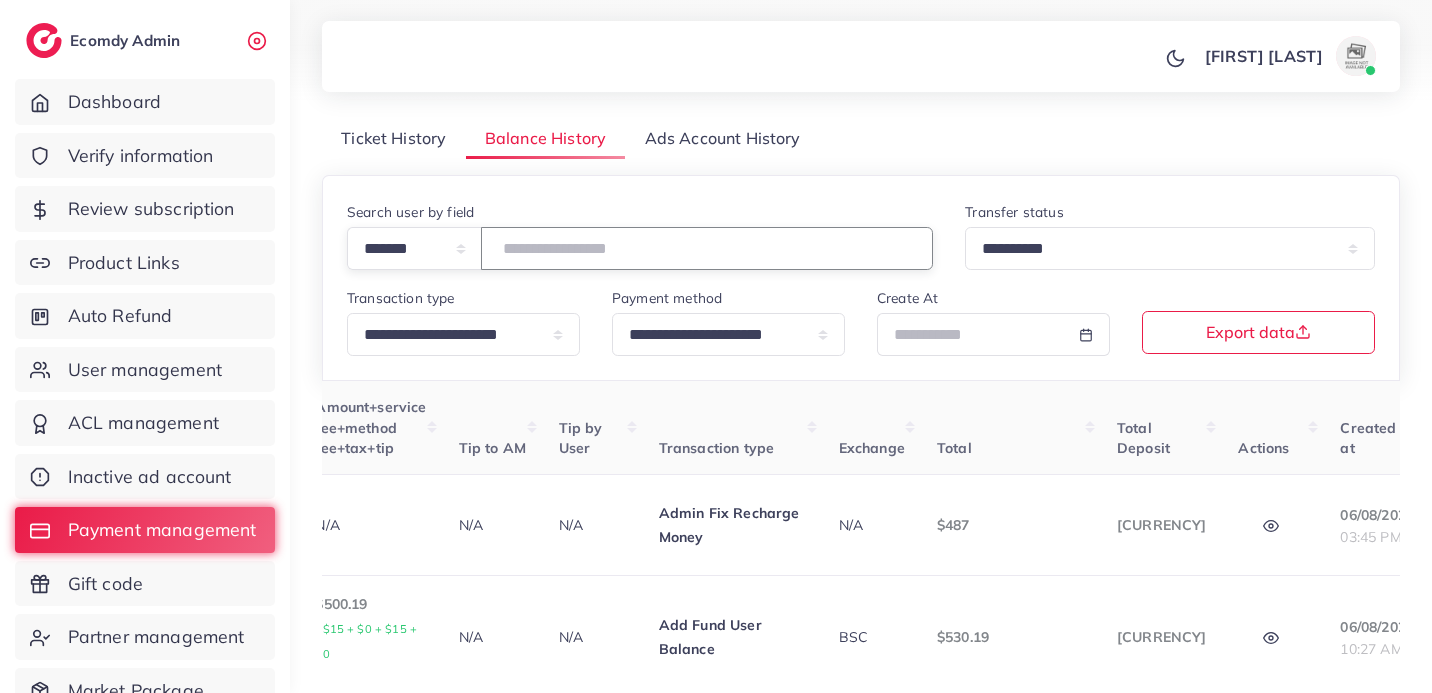 drag, startPoint x: 593, startPoint y: 250, endPoint x: 471, endPoint y: 239, distance: 122.494896 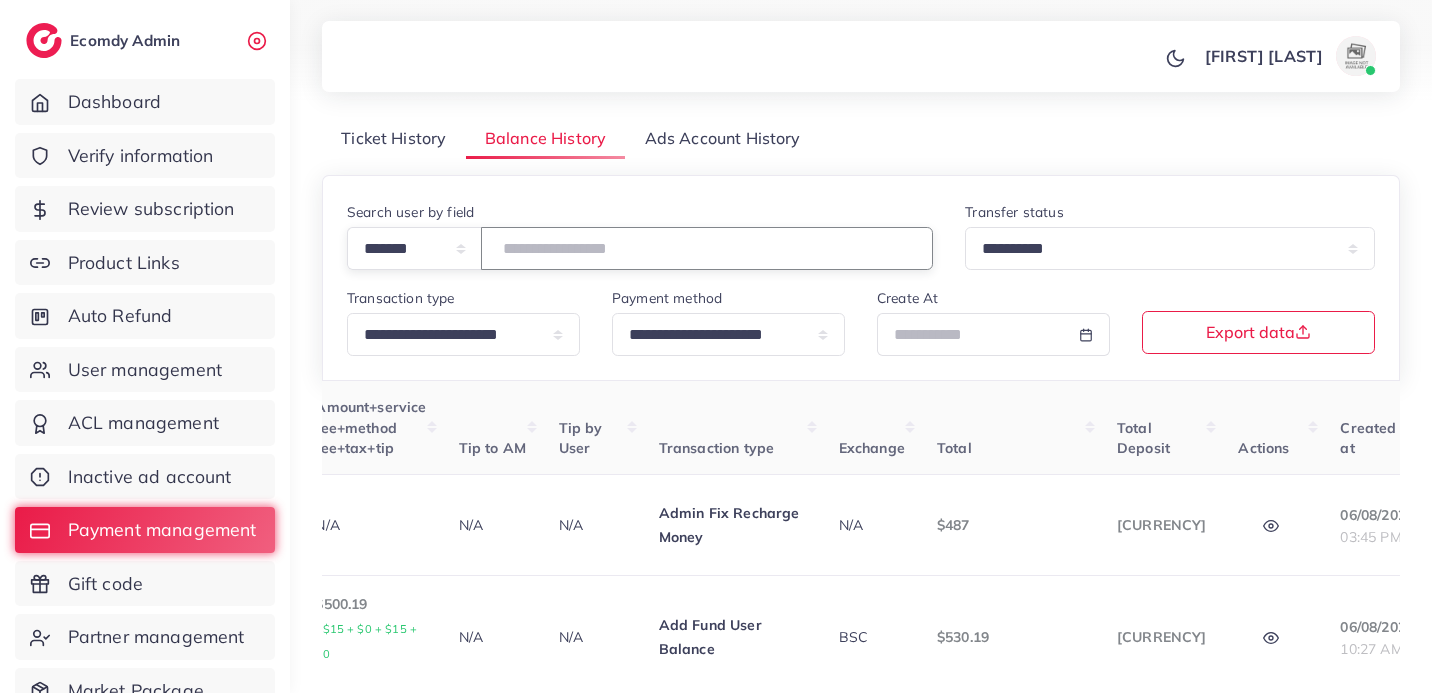 paste 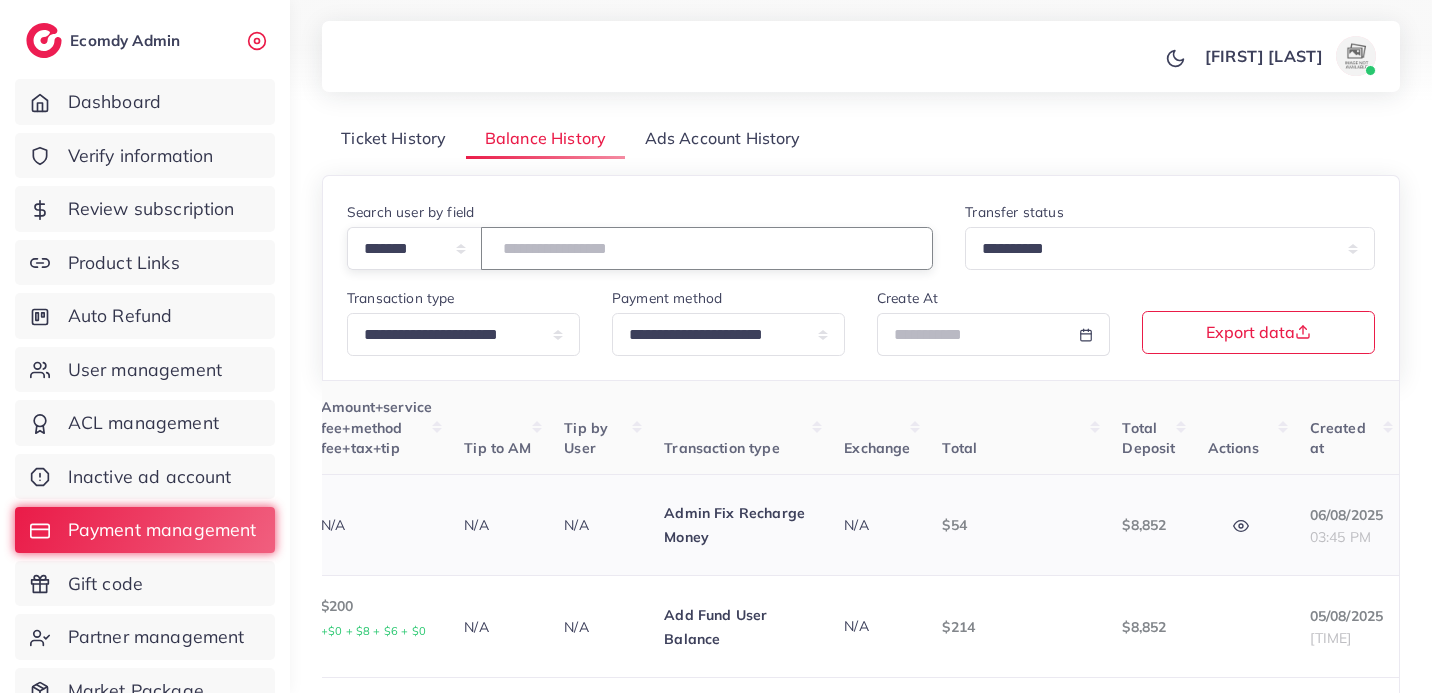 click 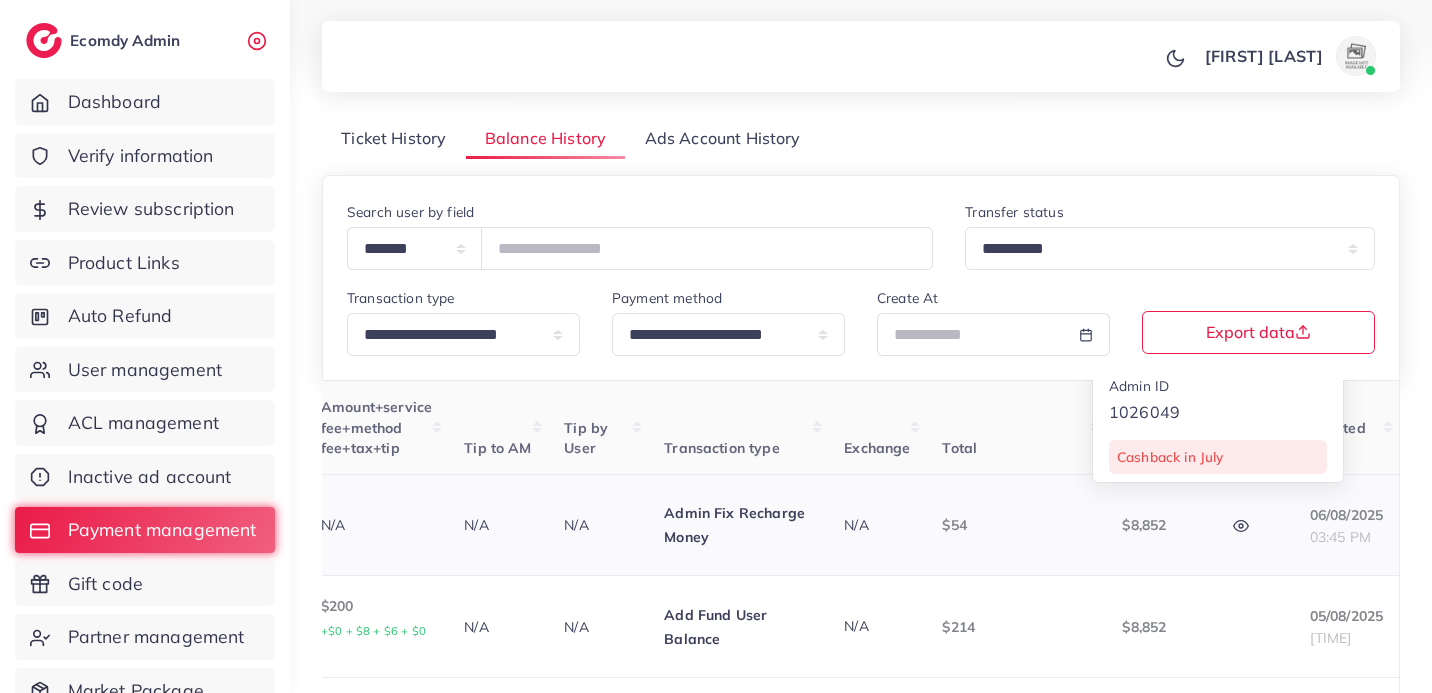 click 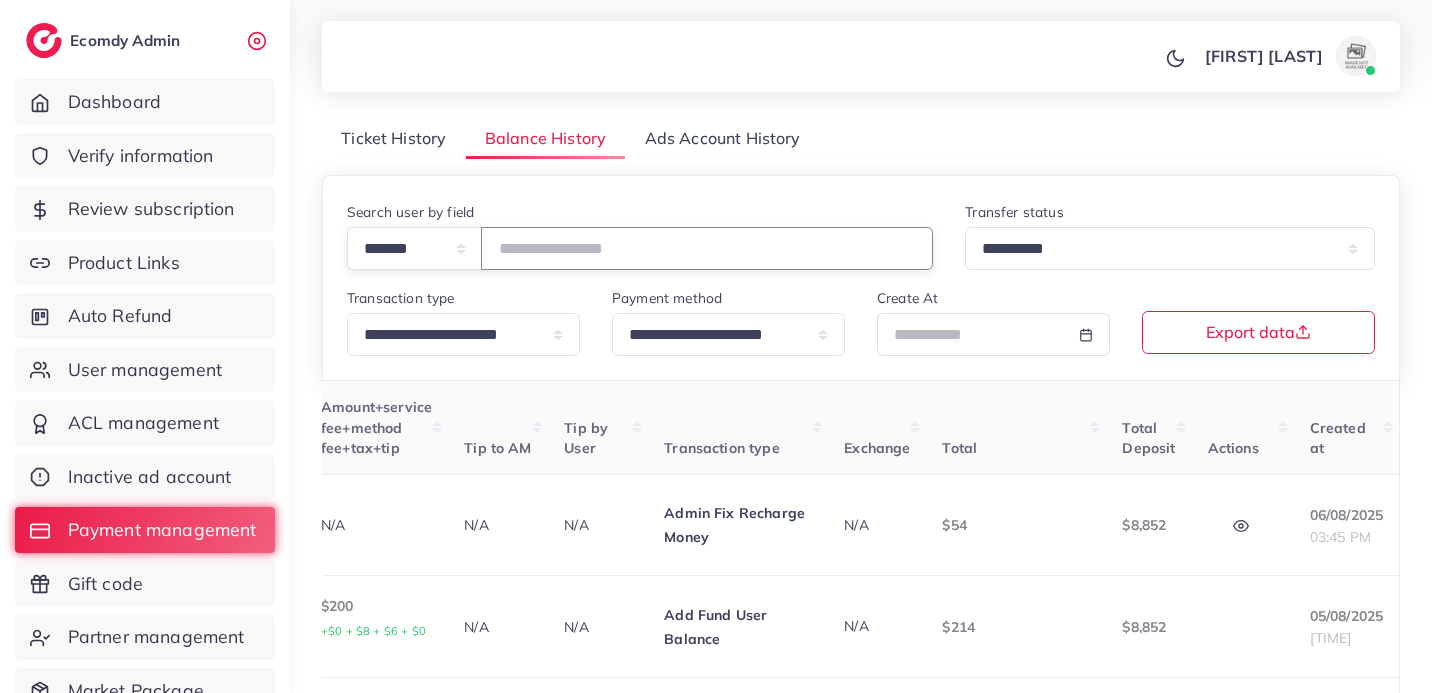 drag, startPoint x: 616, startPoint y: 239, endPoint x: 471, endPoint y: 236, distance: 145.03104 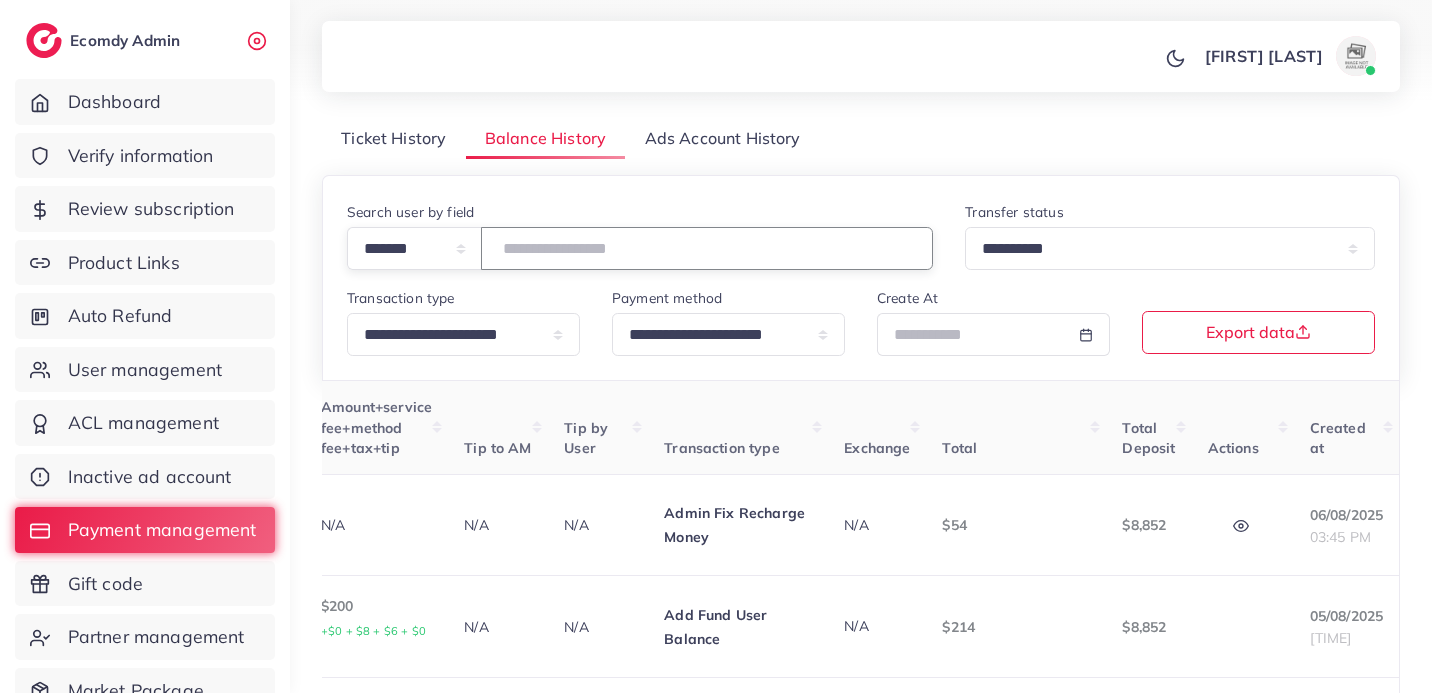 click on "**********" at bounding box center [640, 248] 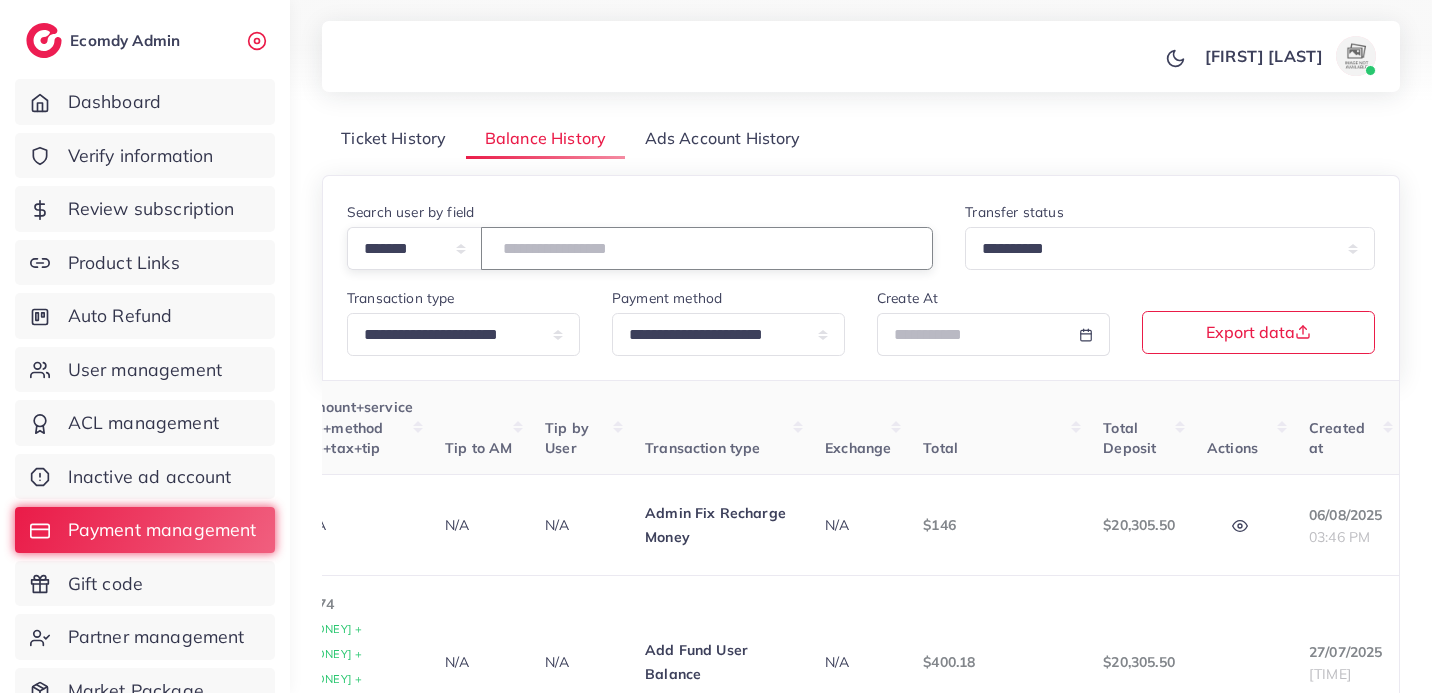 drag, startPoint x: 590, startPoint y: 245, endPoint x: 381, endPoint y: 225, distance: 209.95476 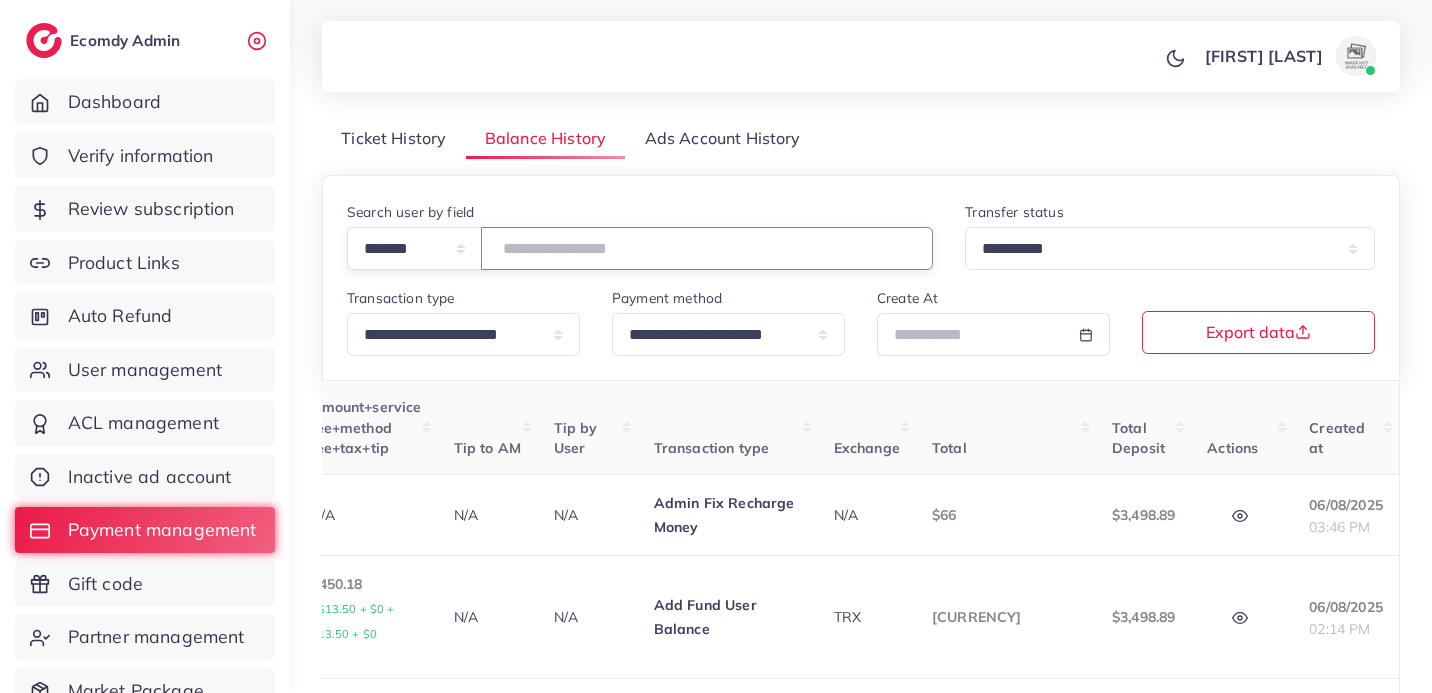 drag, startPoint x: 610, startPoint y: 244, endPoint x: 358, endPoint y: 197, distance: 256.34546 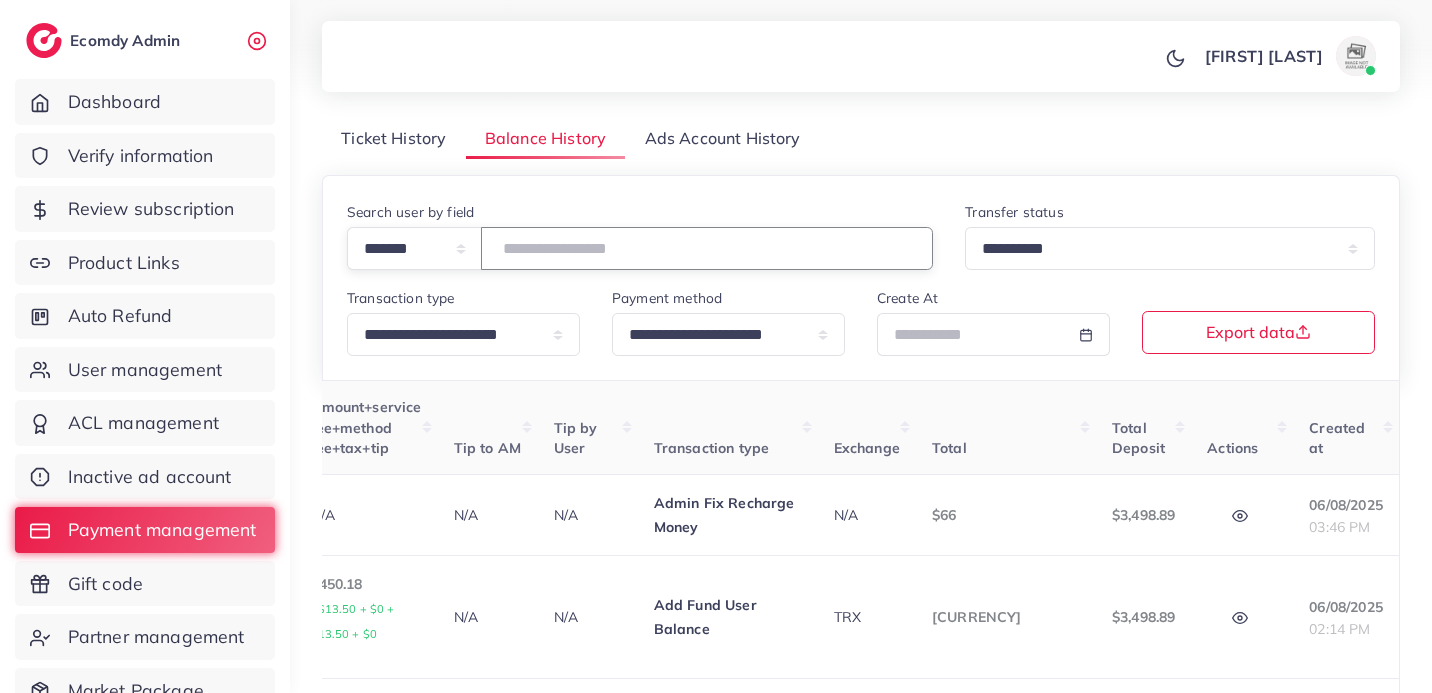 click on "**********" at bounding box center [861, 277] 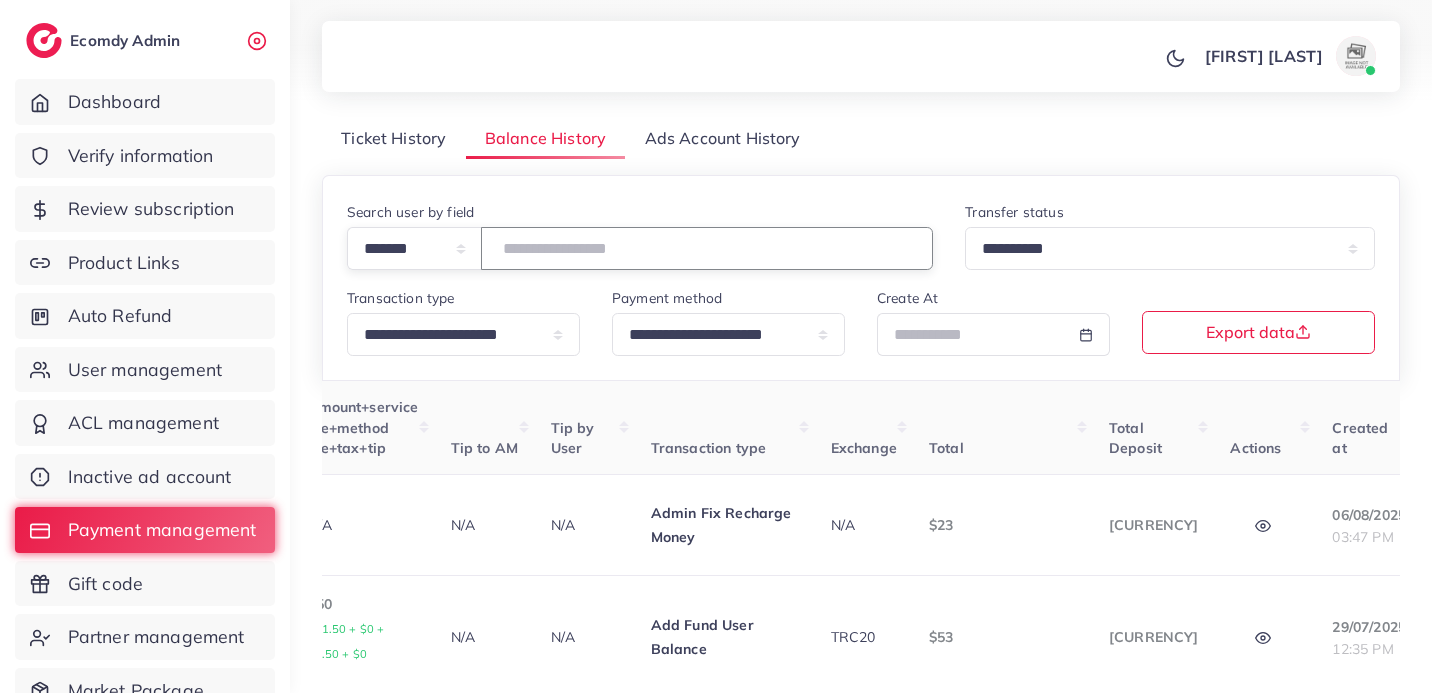 click on "*******" at bounding box center [707, 248] 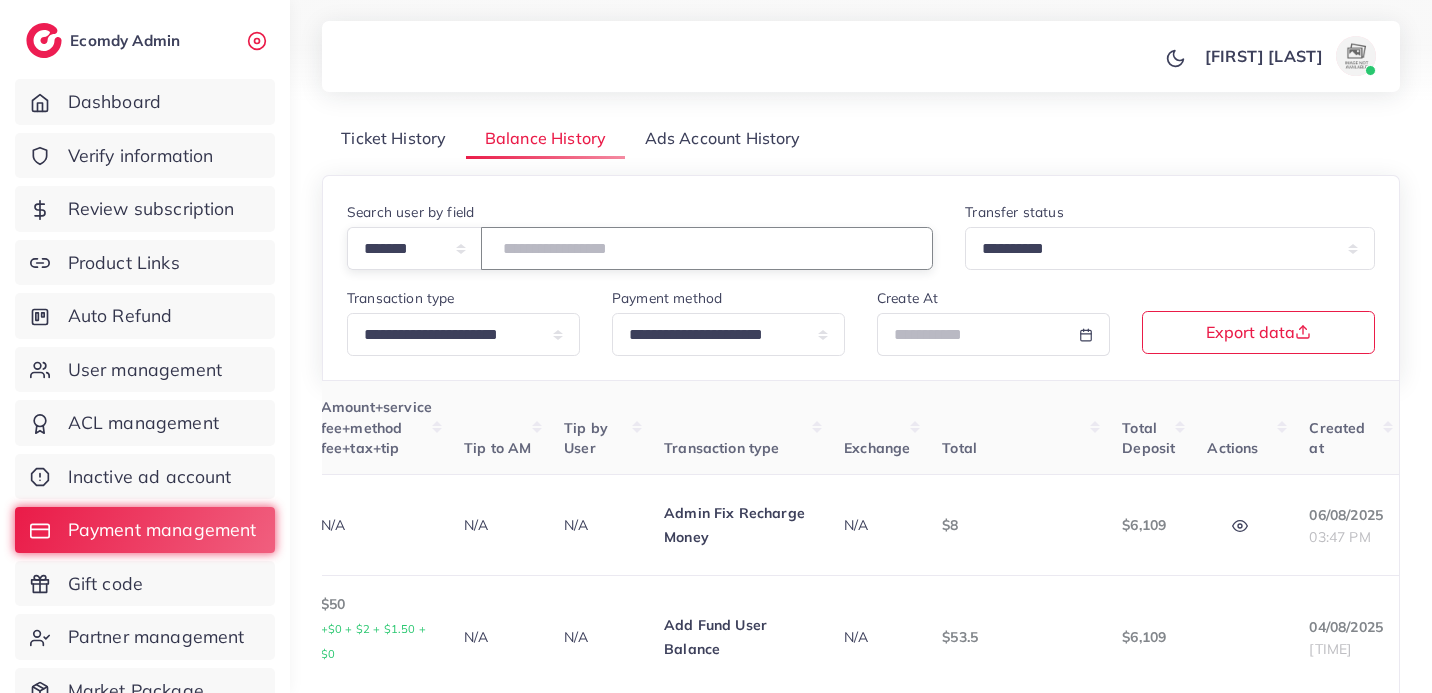 click on "*****" at bounding box center (707, 248) 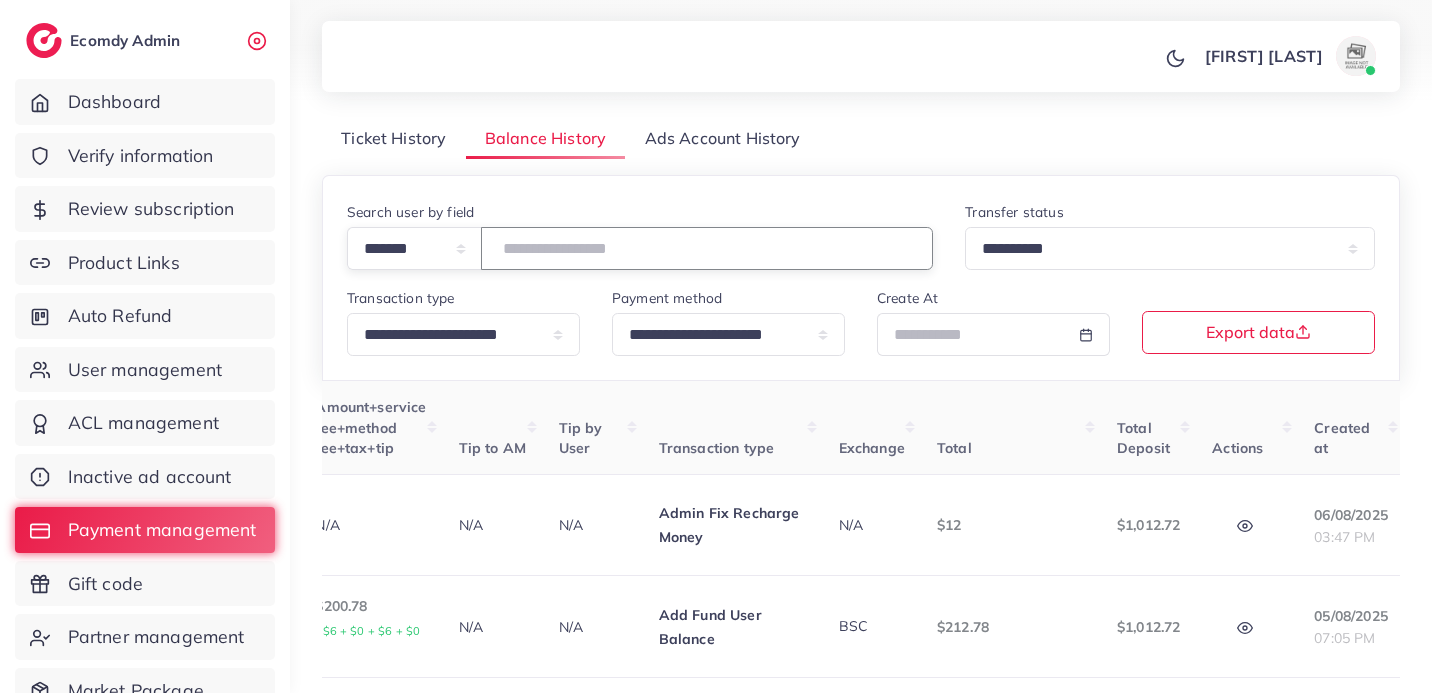 click on "*******" at bounding box center (707, 248) 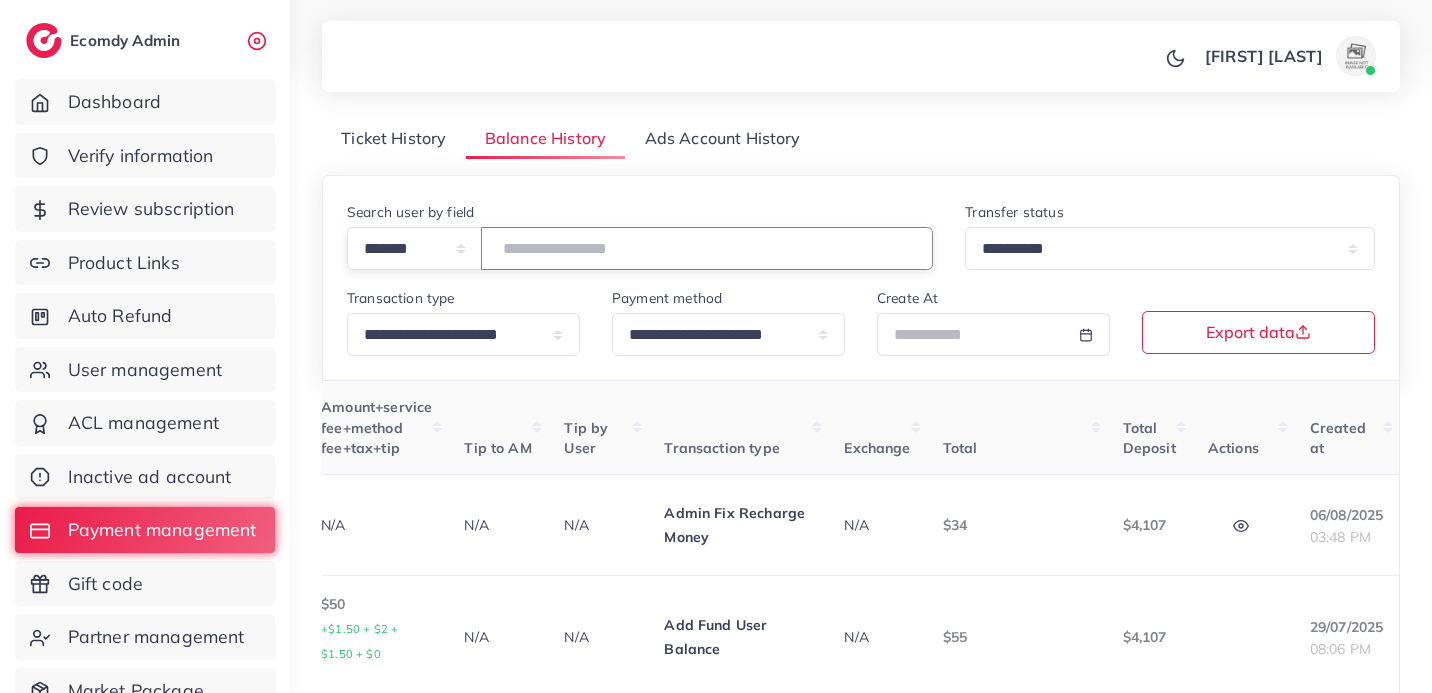 click on "*******" at bounding box center (707, 248) 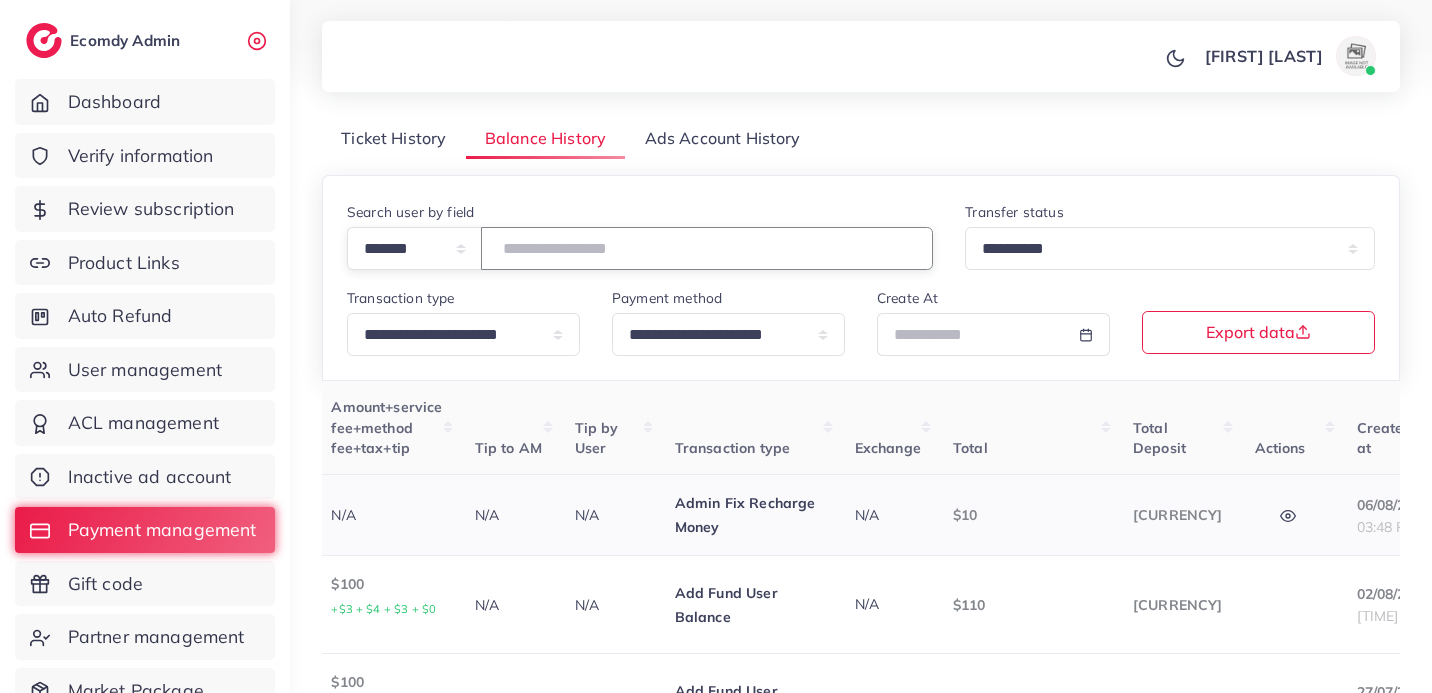 click 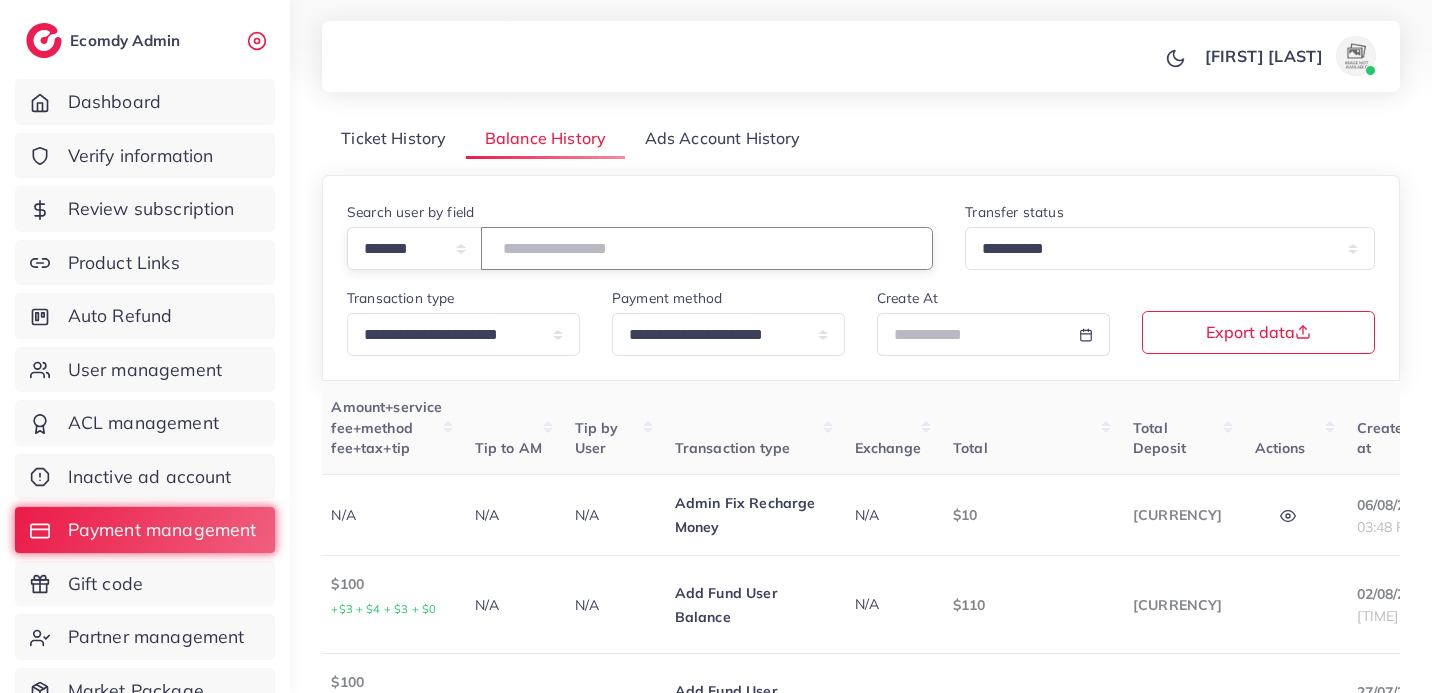 click on "*******" at bounding box center [707, 248] 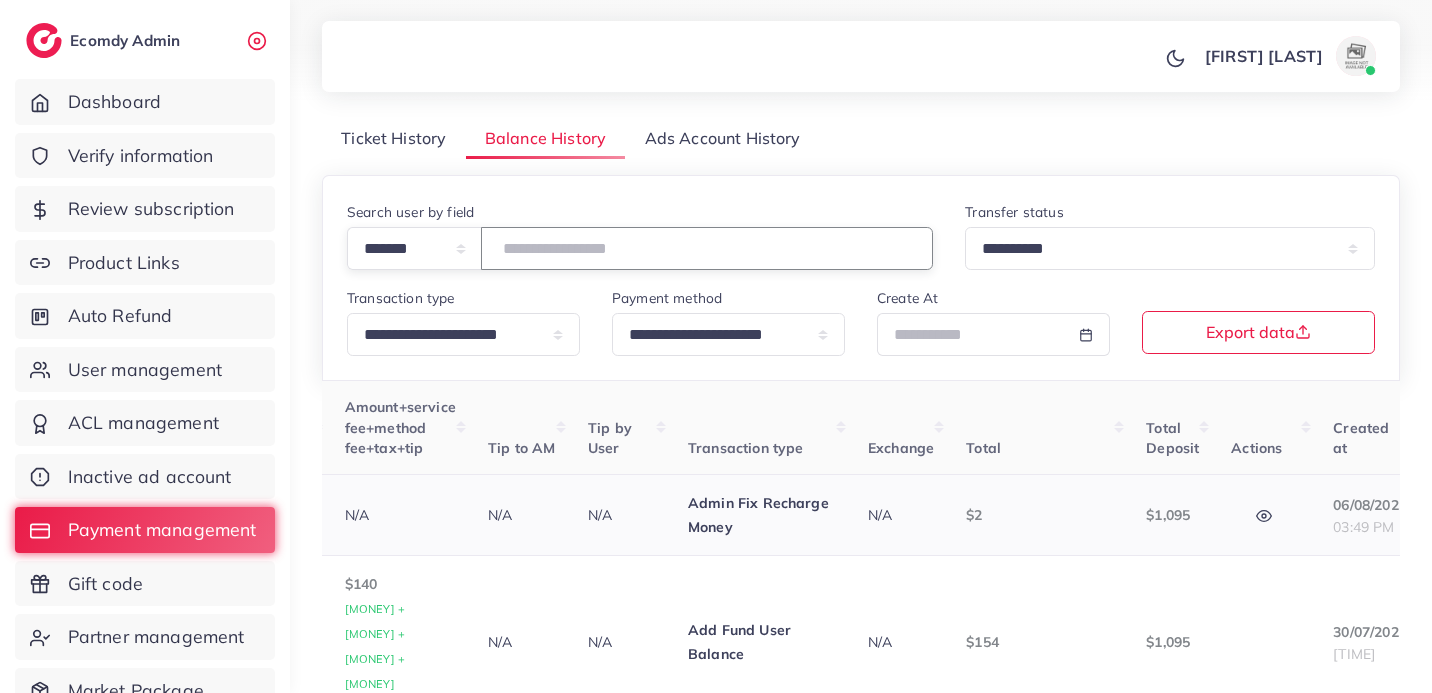 click 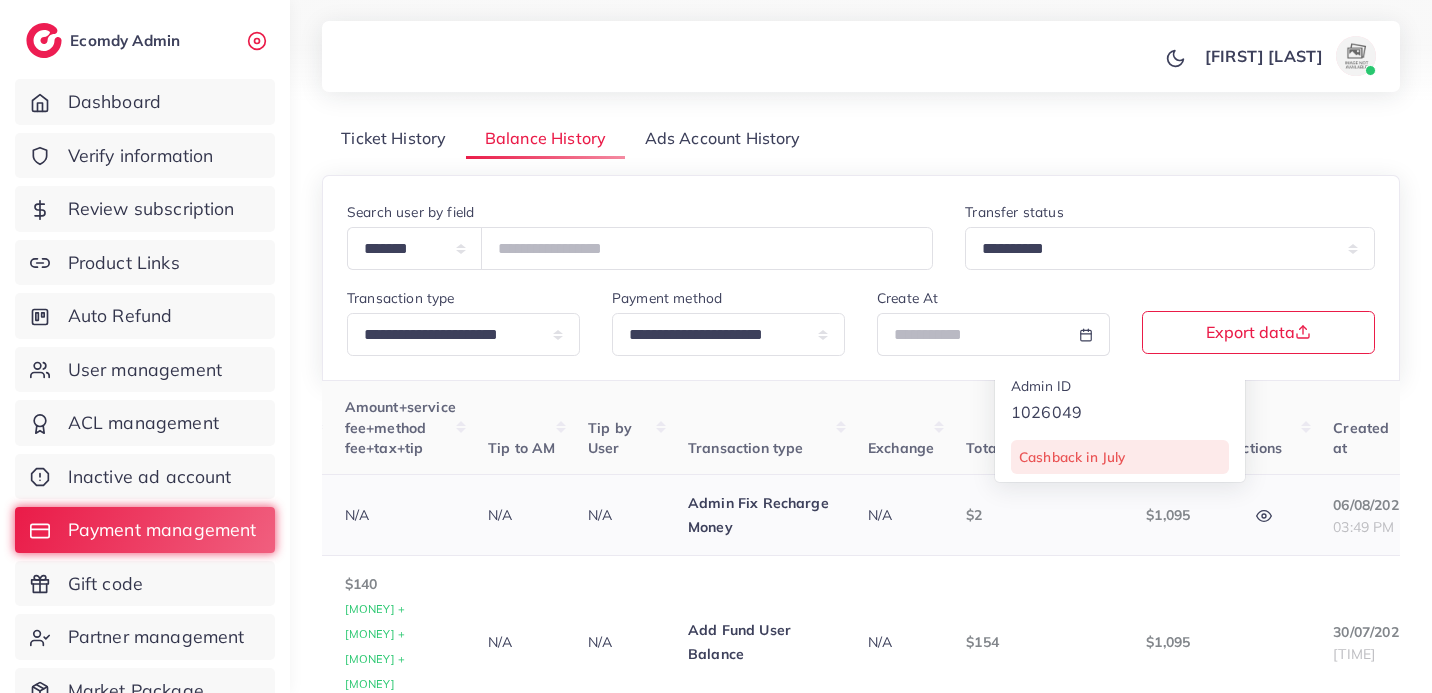 click 